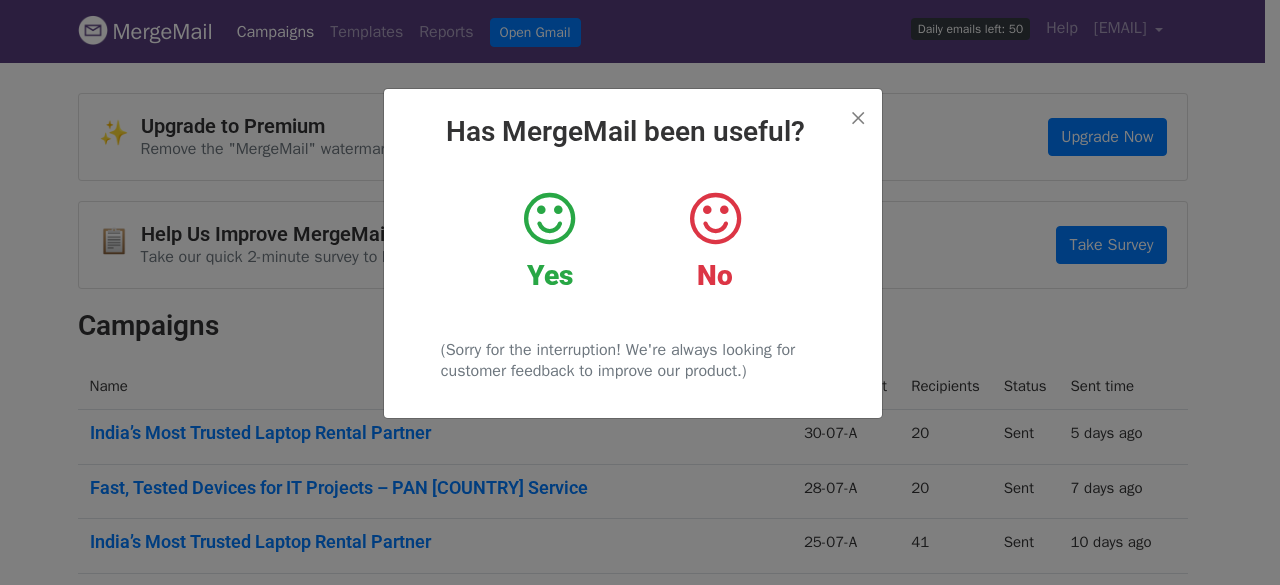 scroll, scrollTop: 0, scrollLeft: 0, axis: both 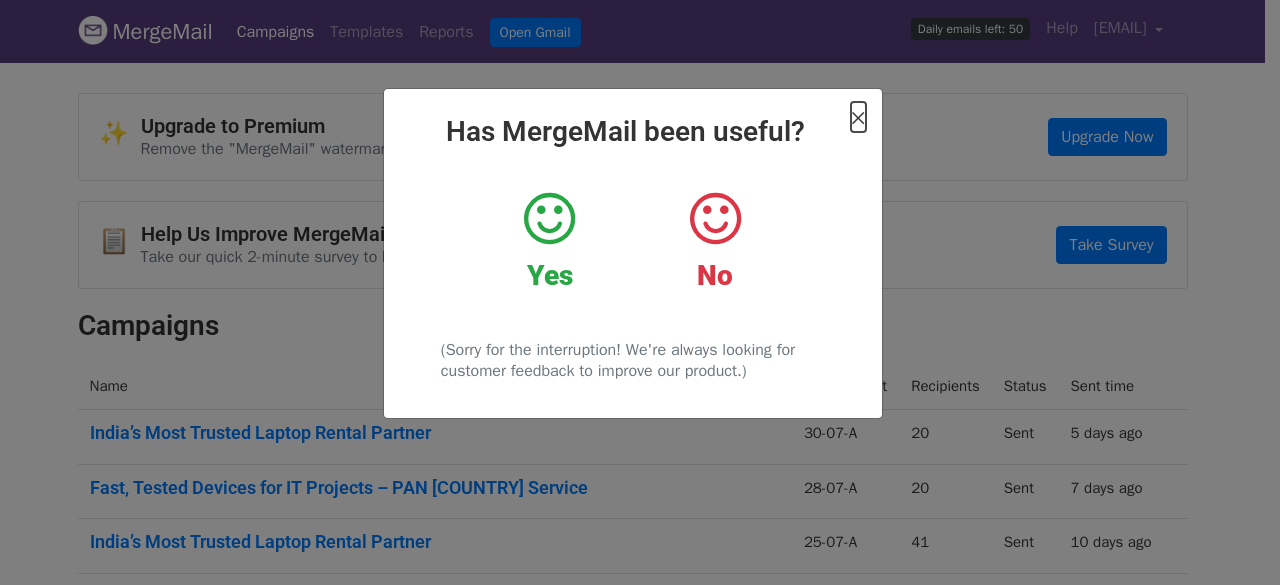 click on "×" at bounding box center [858, 117] 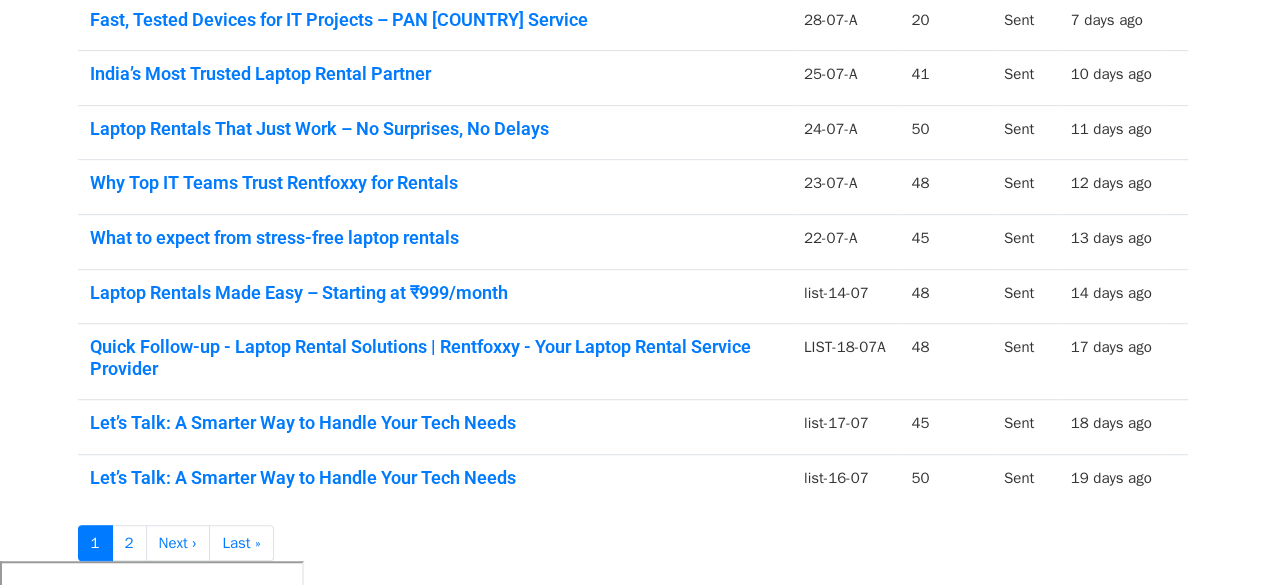 scroll, scrollTop: 500, scrollLeft: 0, axis: vertical 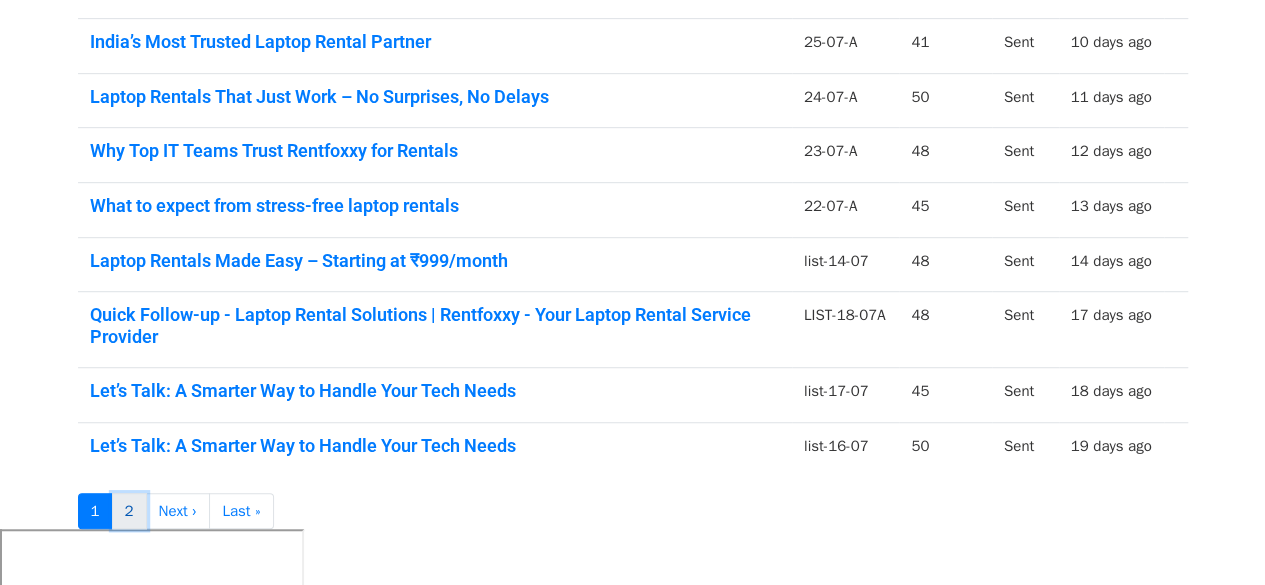 click on "2" at bounding box center [129, 511] 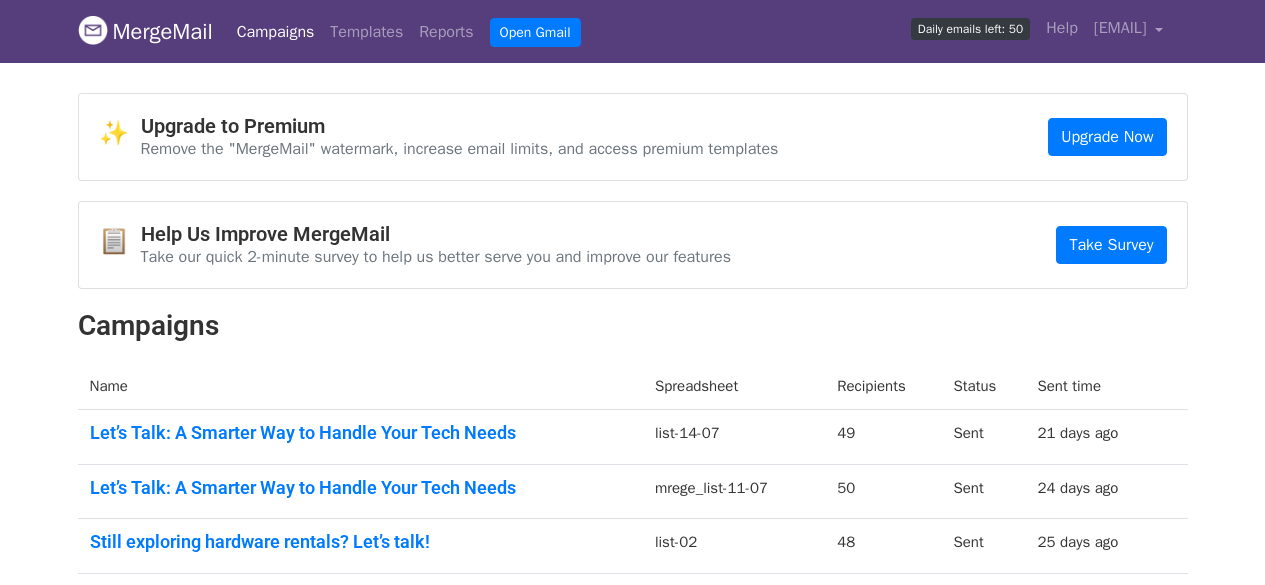 scroll, scrollTop: 0, scrollLeft: 0, axis: both 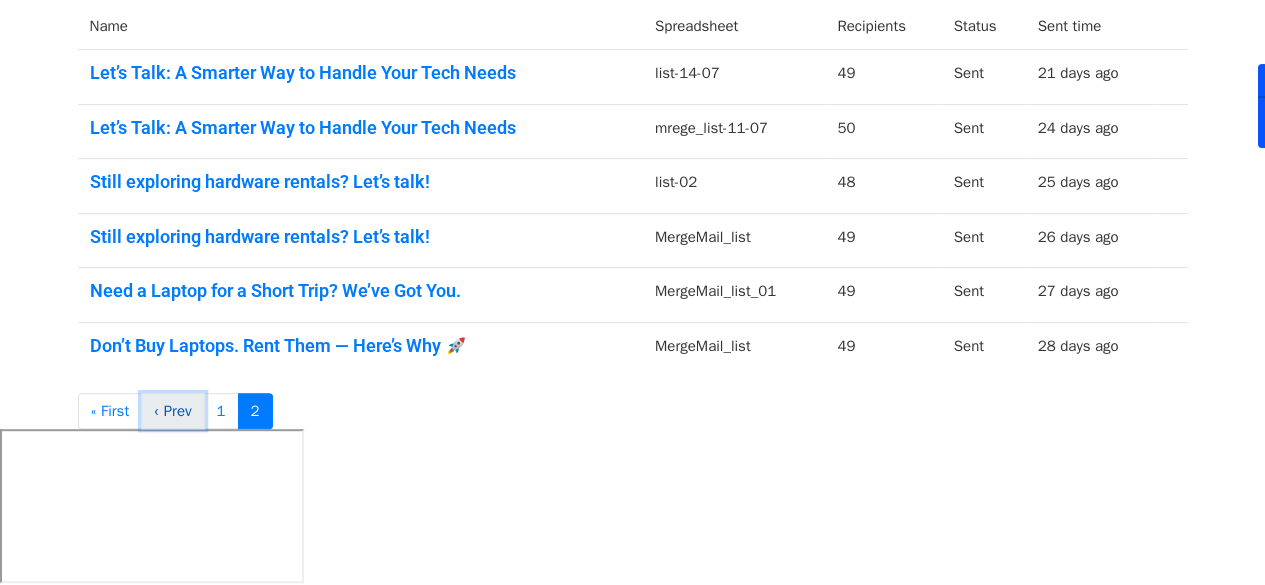 click on "‹ Prev" at bounding box center (172, 411) 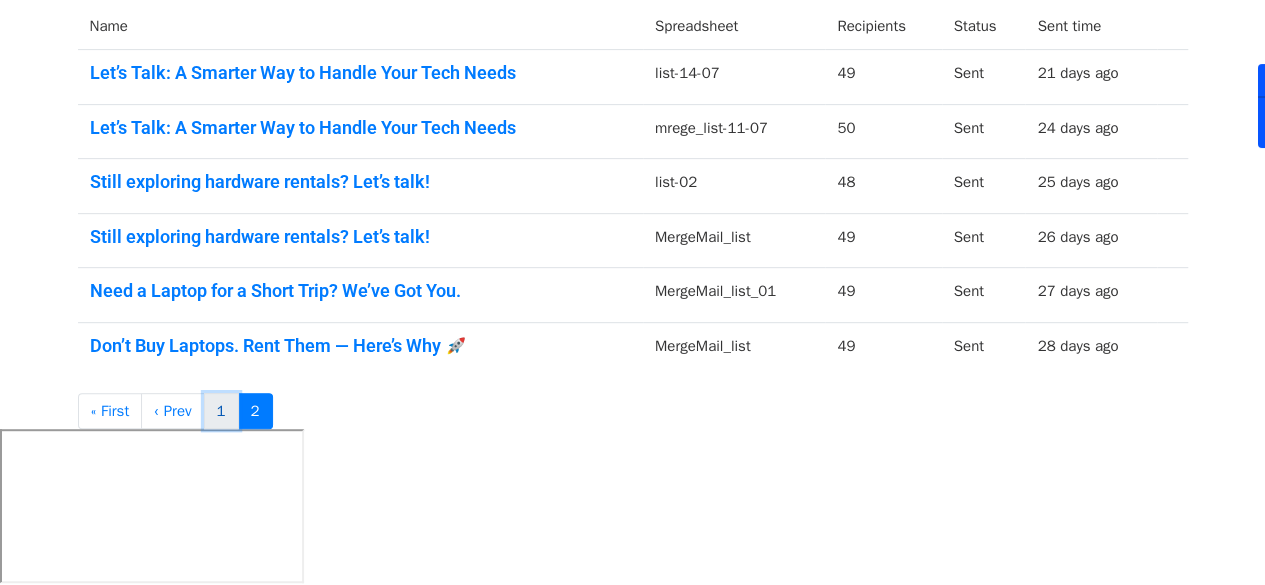 click on "1" at bounding box center [221, 411] 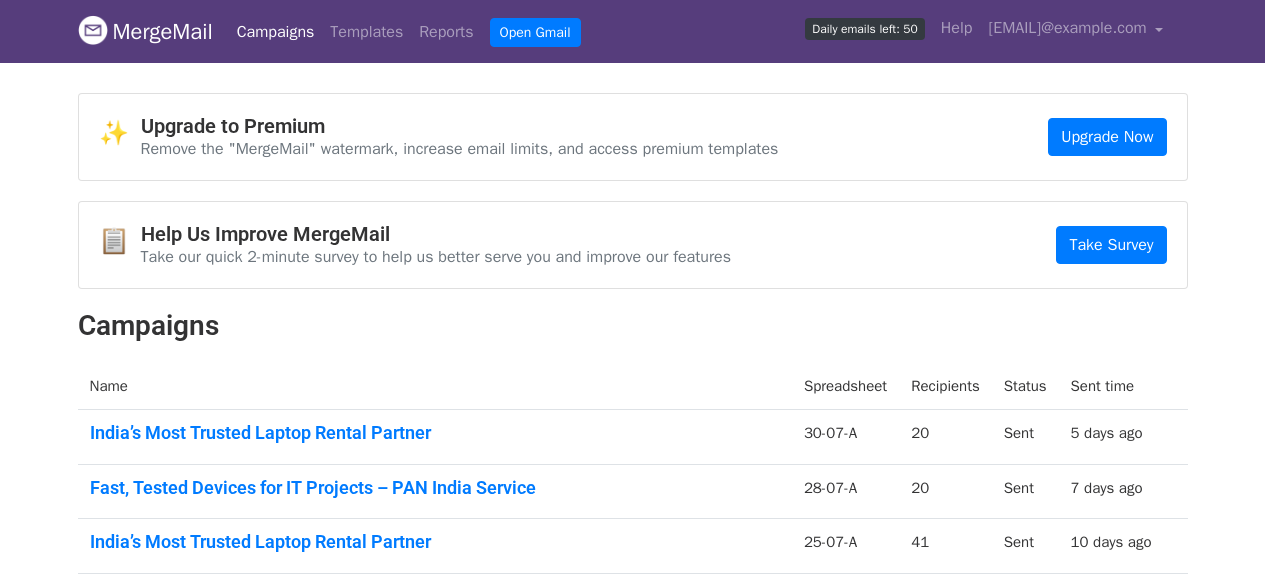 scroll, scrollTop: 0, scrollLeft: 0, axis: both 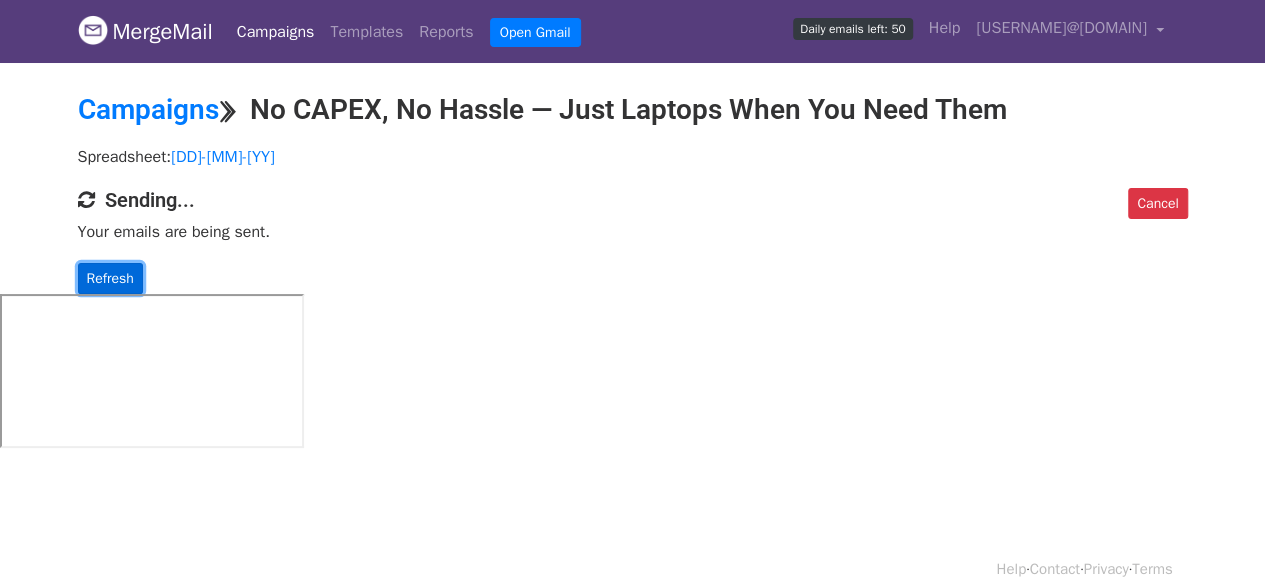 click on "Refresh" at bounding box center [110, 278] 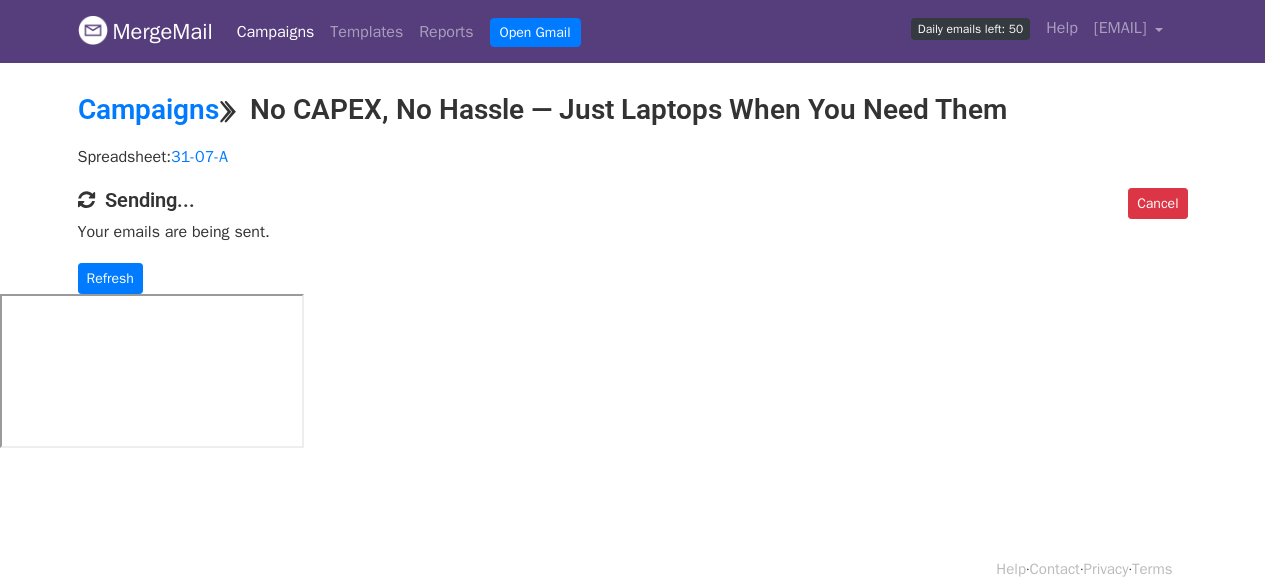 scroll, scrollTop: 0, scrollLeft: 0, axis: both 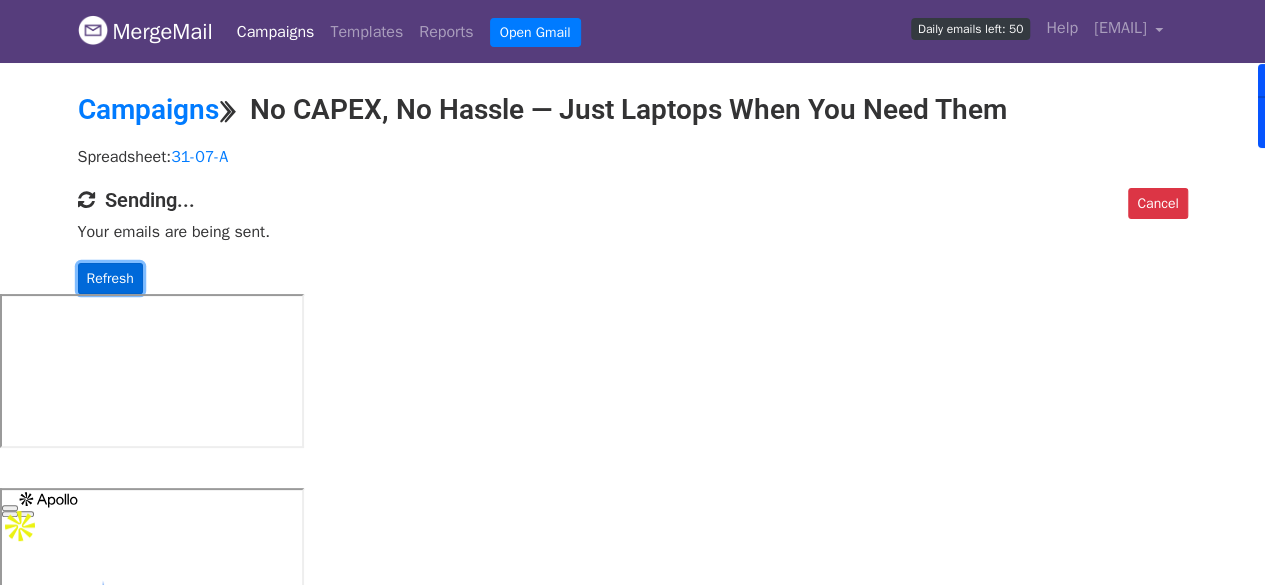 click on "Refresh" at bounding box center (110, 278) 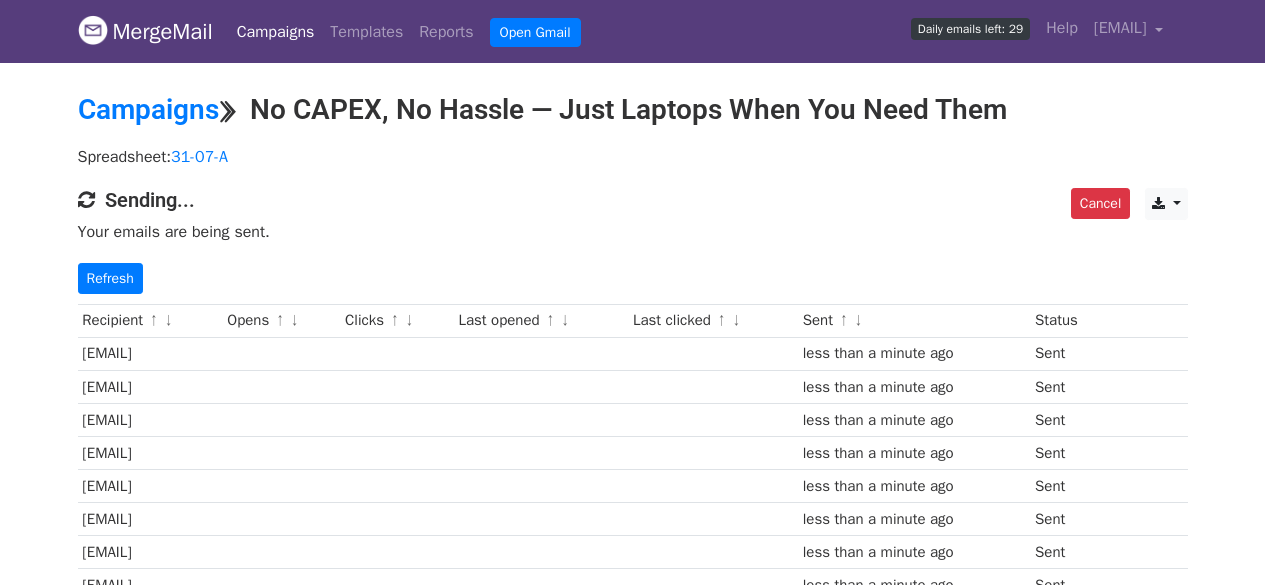 scroll, scrollTop: 0, scrollLeft: 0, axis: both 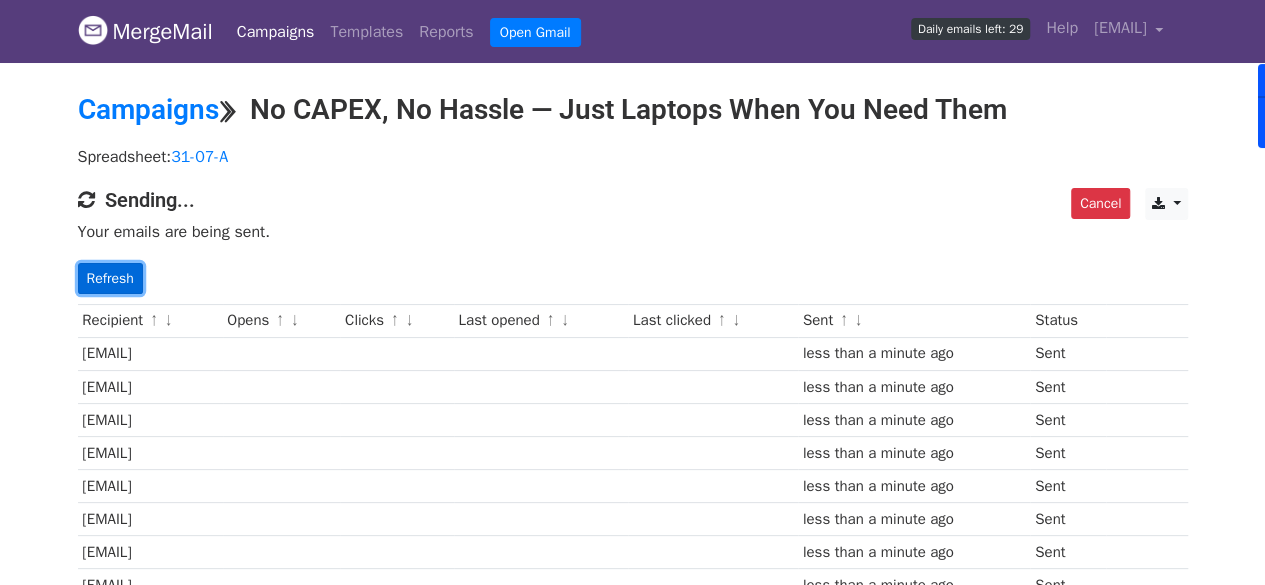 click on "Refresh" at bounding box center [110, 278] 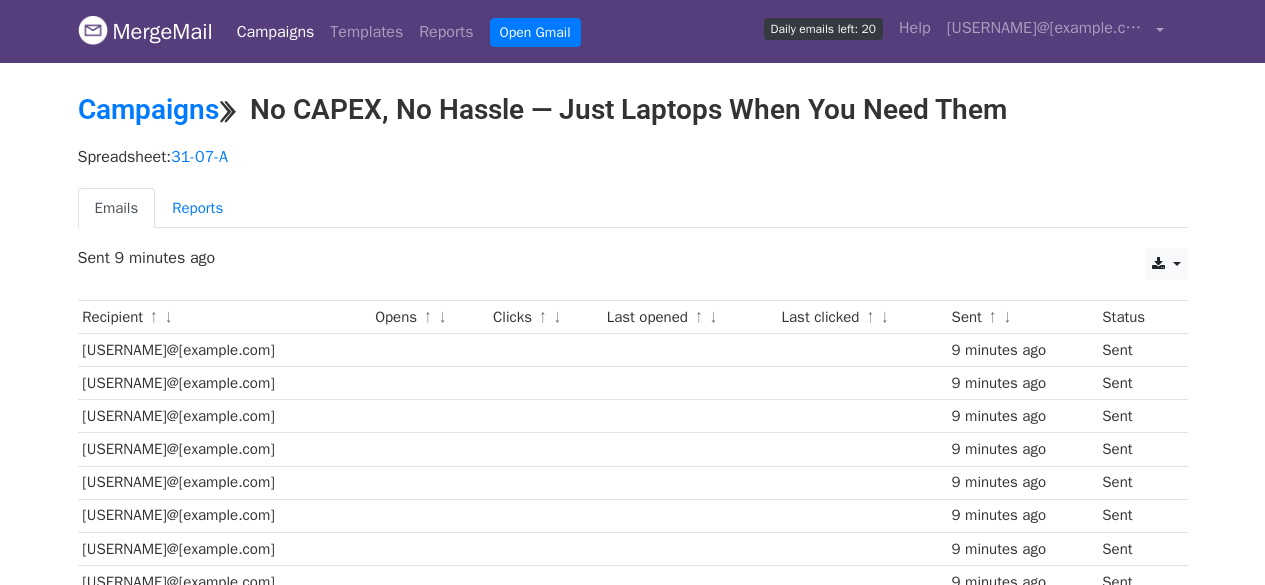 scroll, scrollTop: 900, scrollLeft: 0, axis: vertical 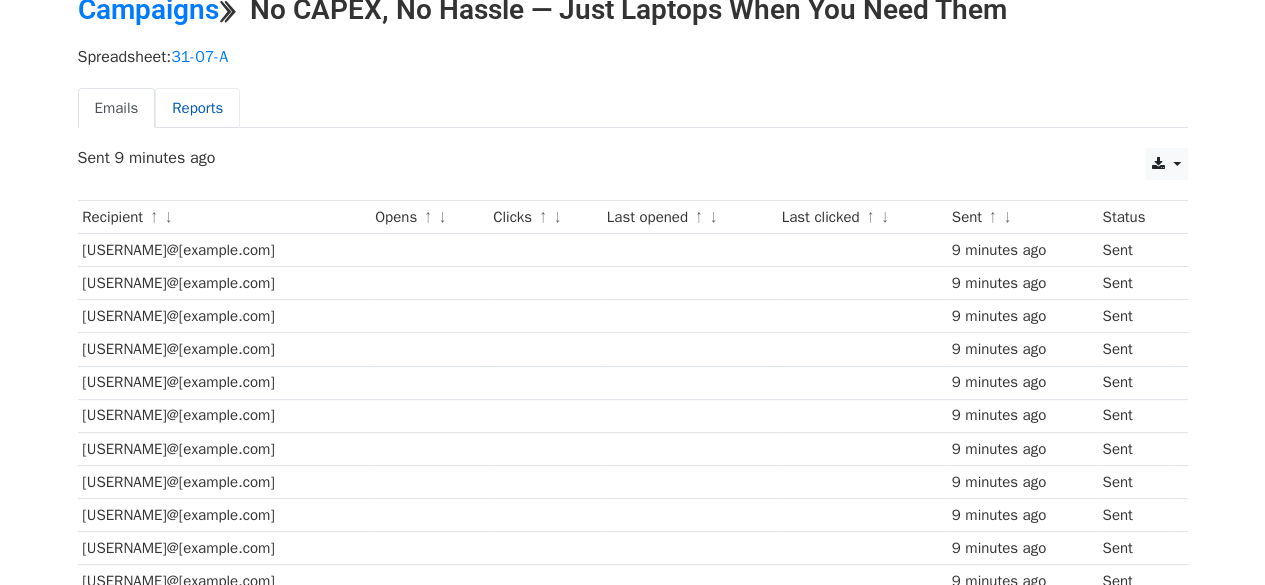 click on "Reports" at bounding box center (197, 108) 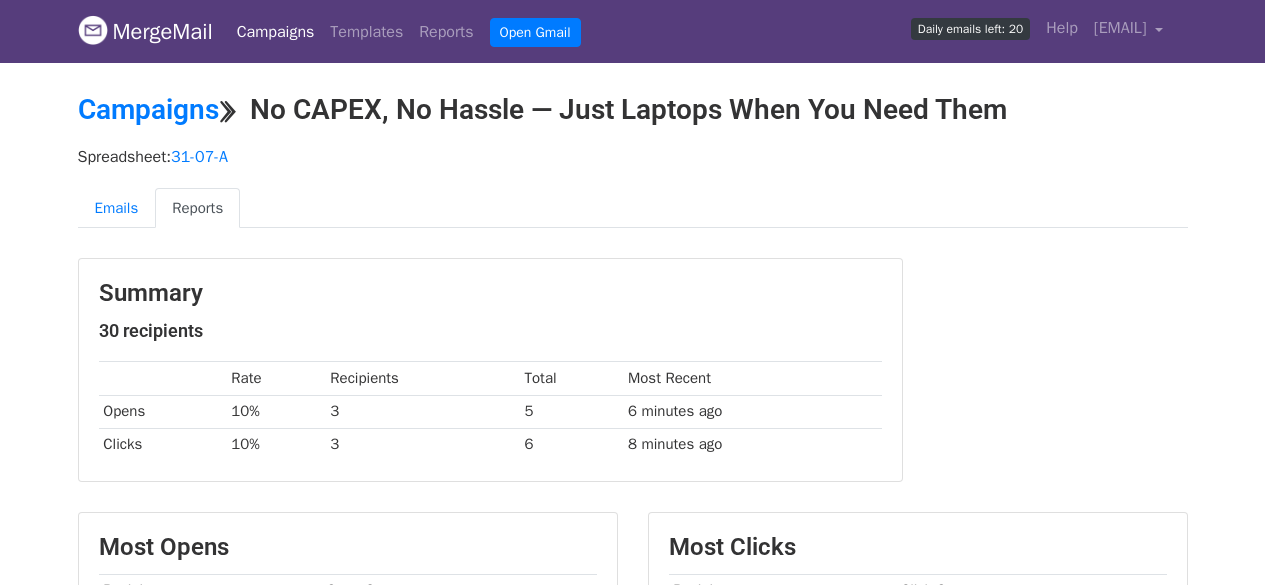 scroll, scrollTop: 0, scrollLeft: 0, axis: both 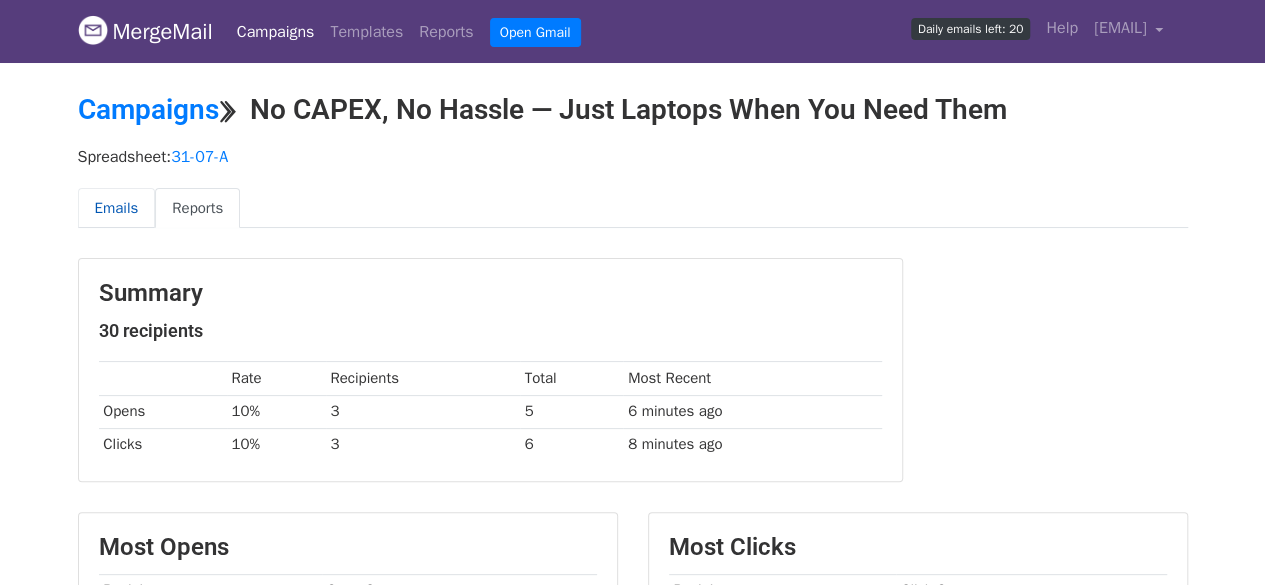 click on "Emails" at bounding box center [117, 208] 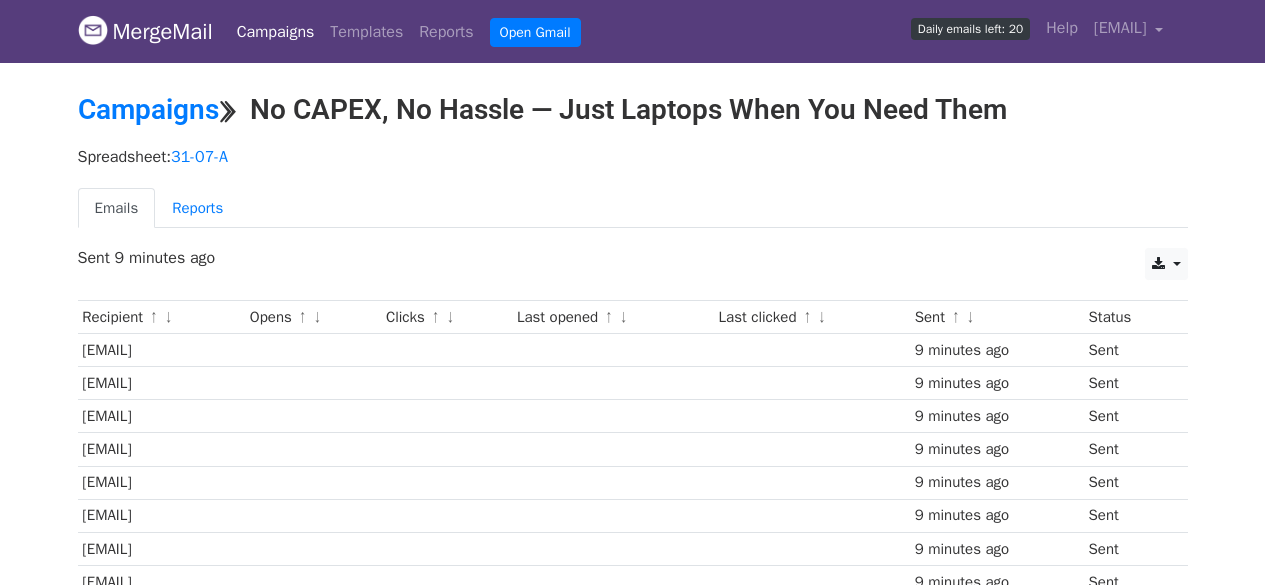 scroll, scrollTop: 0, scrollLeft: 0, axis: both 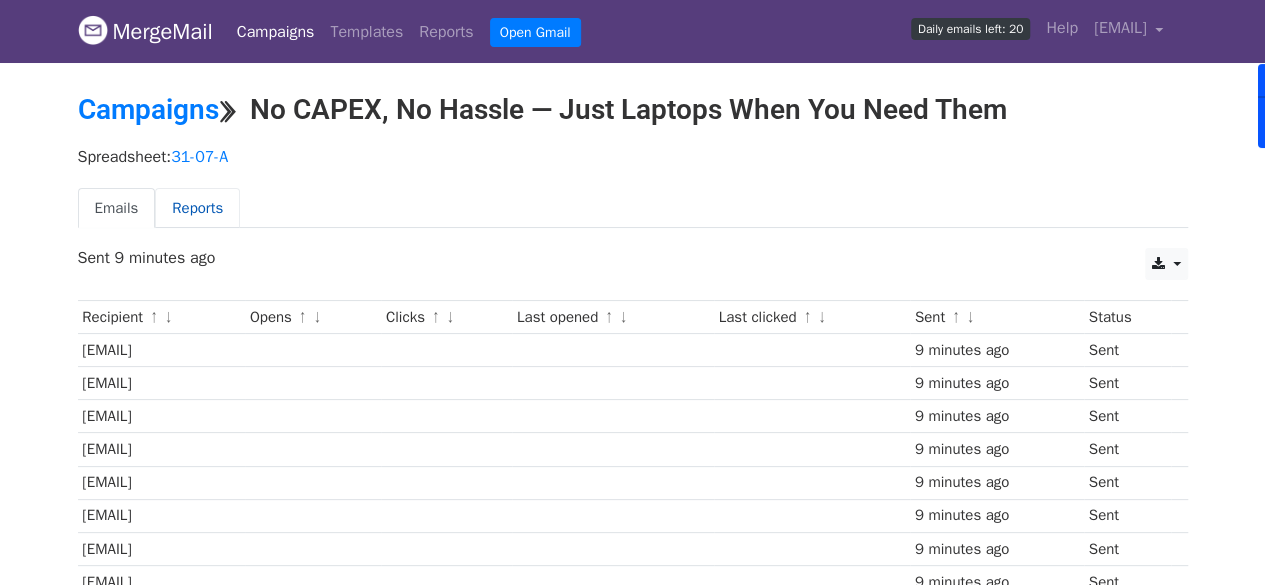 click on "Reports" at bounding box center [197, 208] 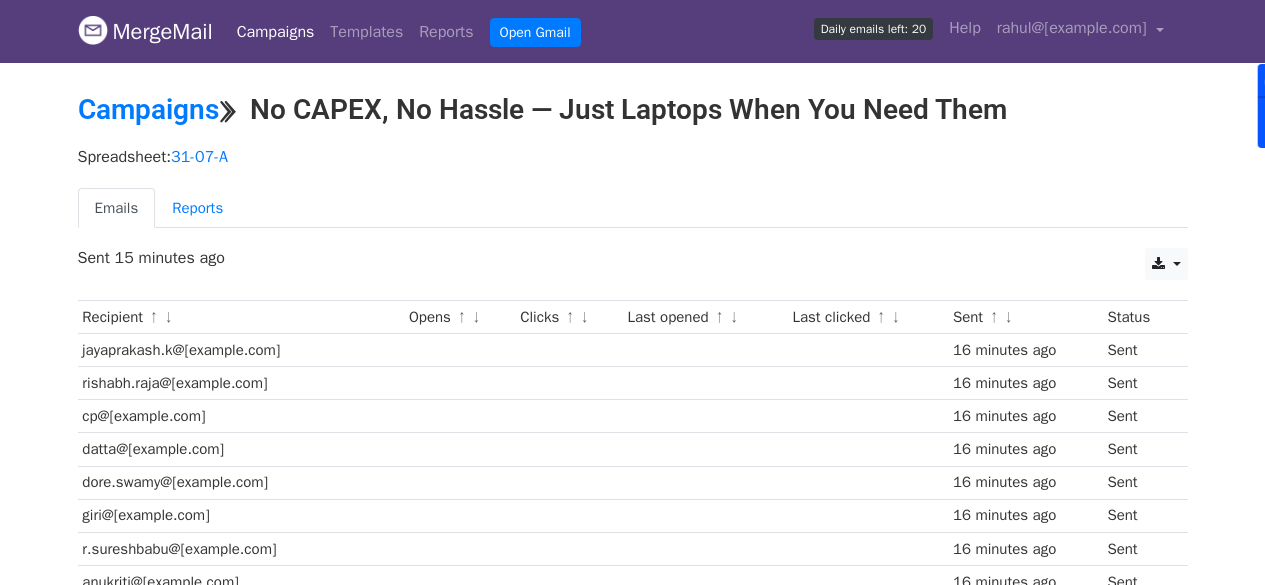 scroll, scrollTop: 0, scrollLeft: 0, axis: both 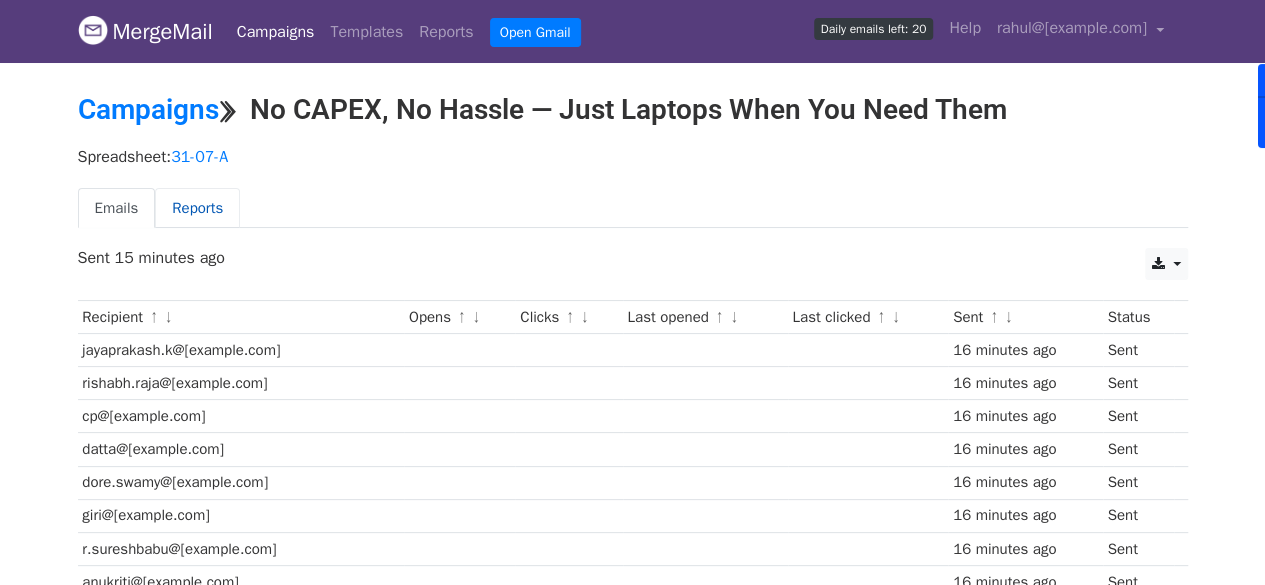 click on "Reports" at bounding box center (197, 208) 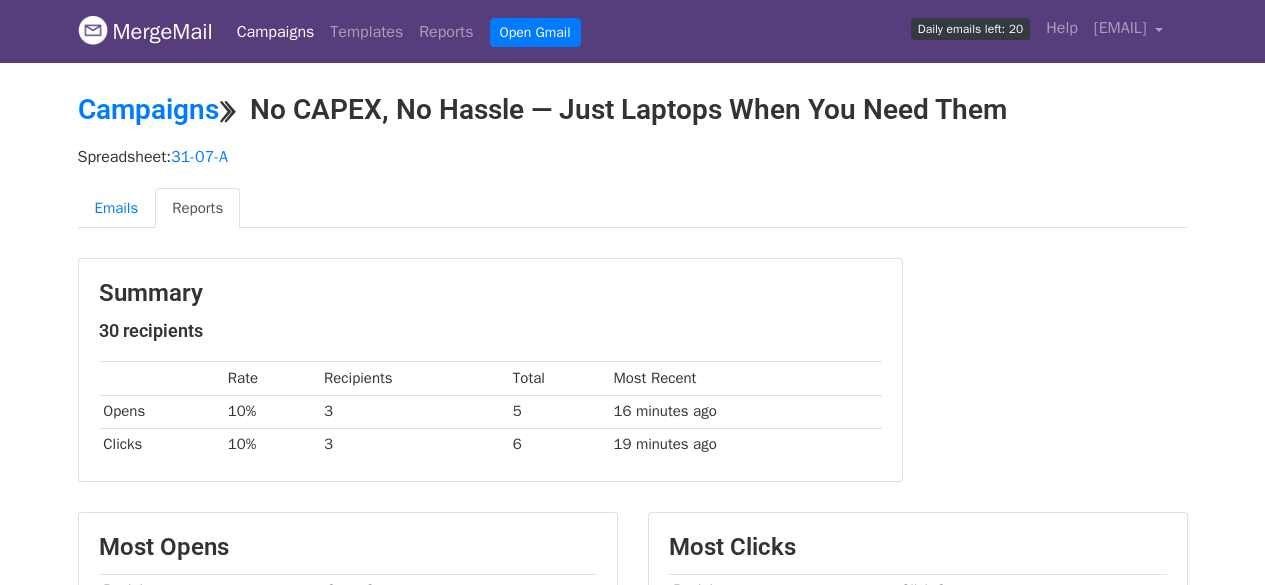 scroll, scrollTop: 0, scrollLeft: 0, axis: both 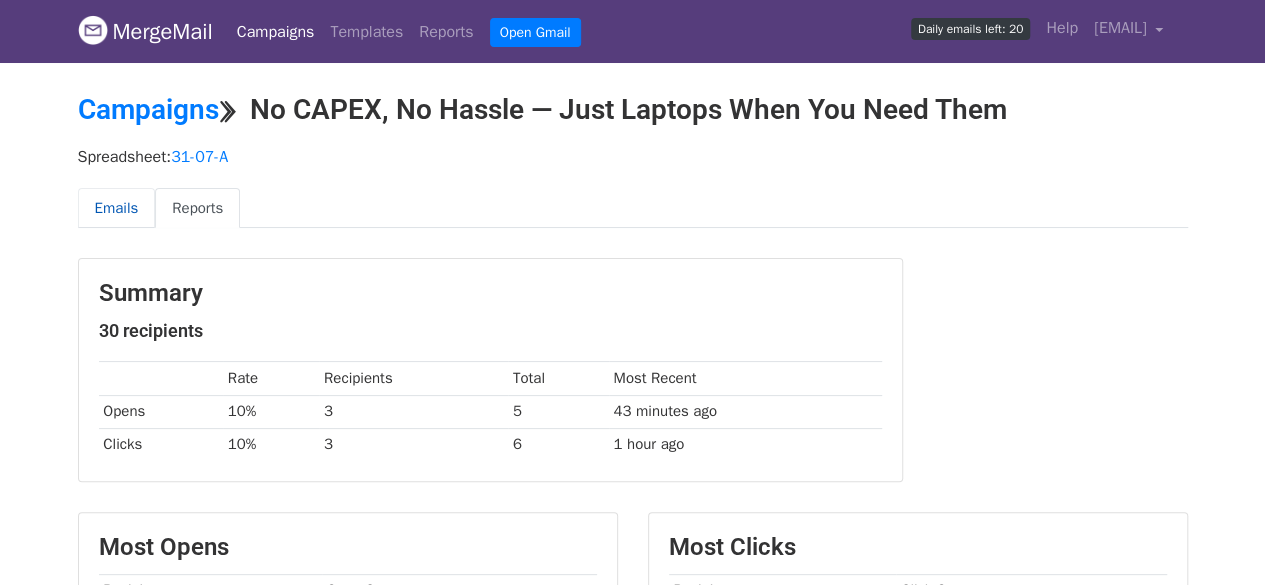 click on "Emails" at bounding box center (117, 208) 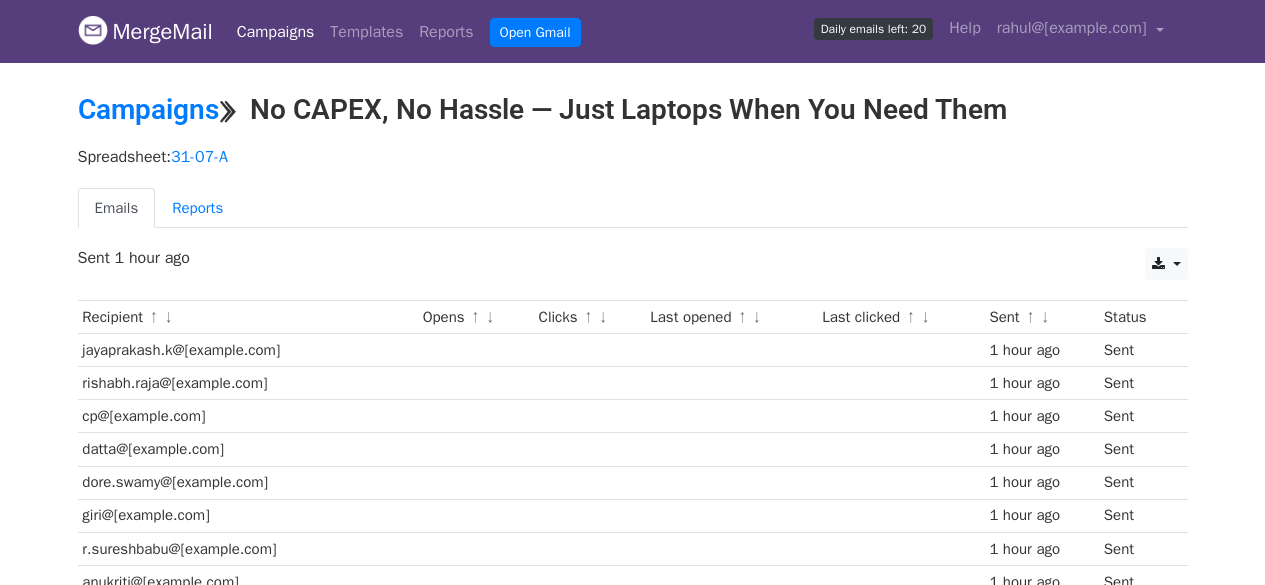 scroll, scrollTop: 0, scrollLeft: 0, axis: both 